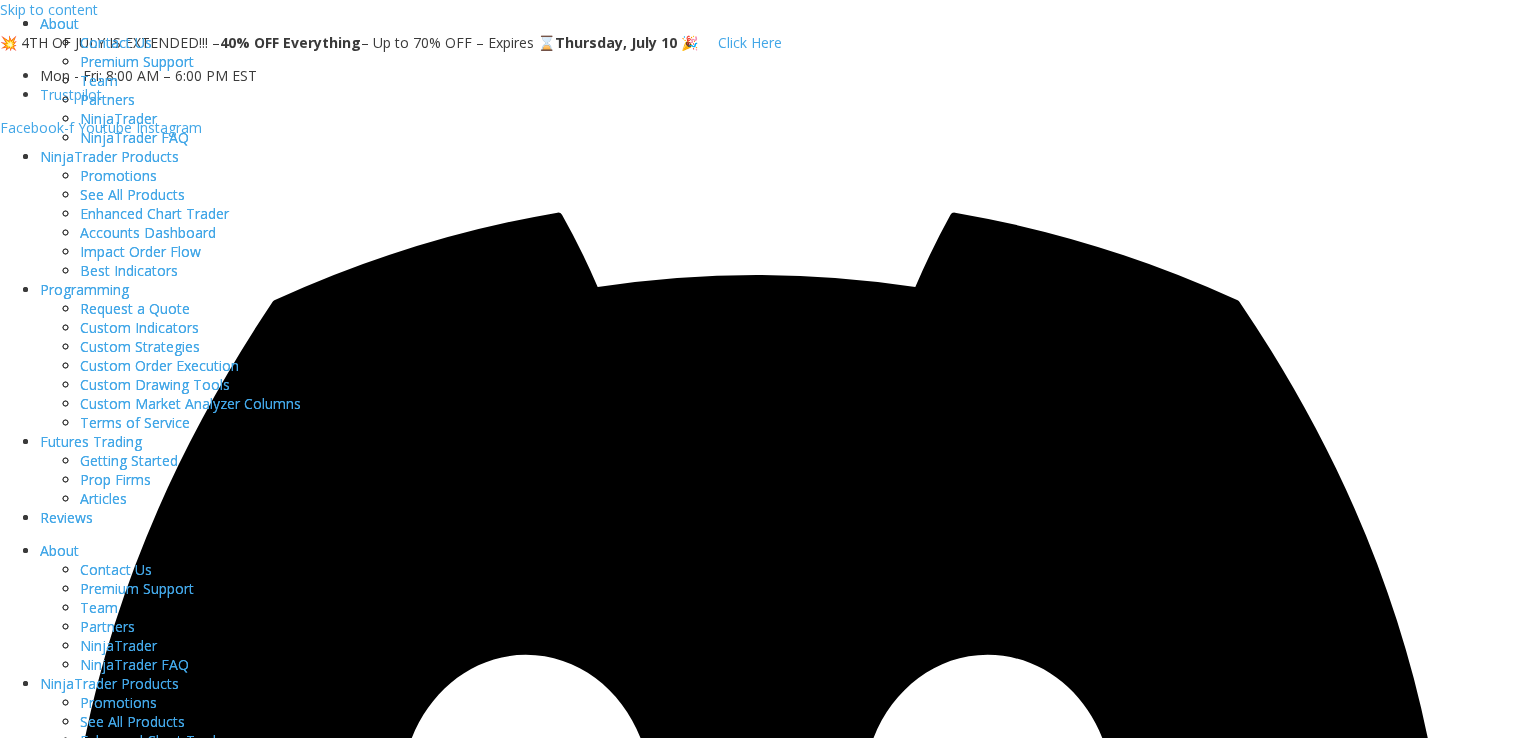 scroll, scrollTop: 0, scrollLeft: 0, axis: both 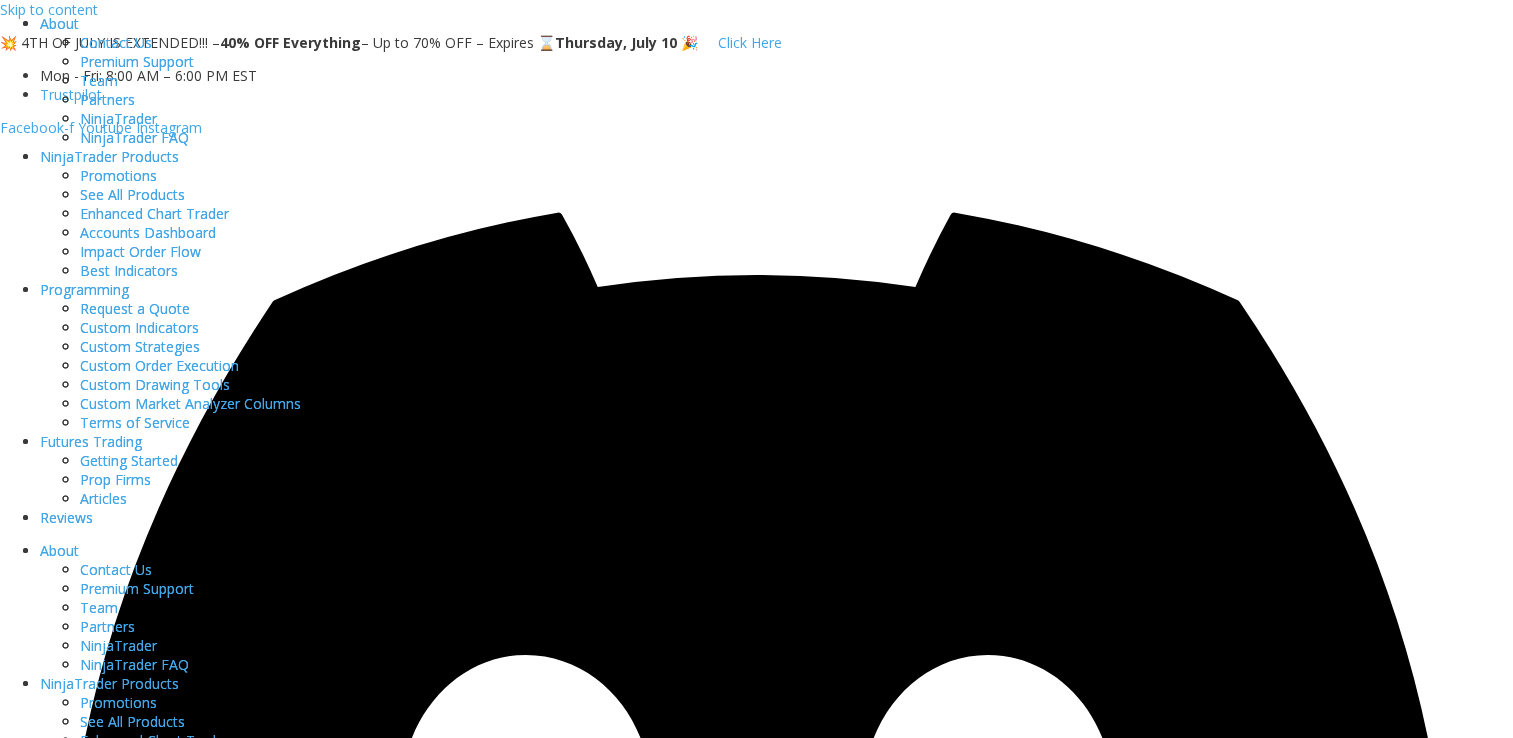 click on "MEMBERS AREA" at bounding box center [89, 3719] 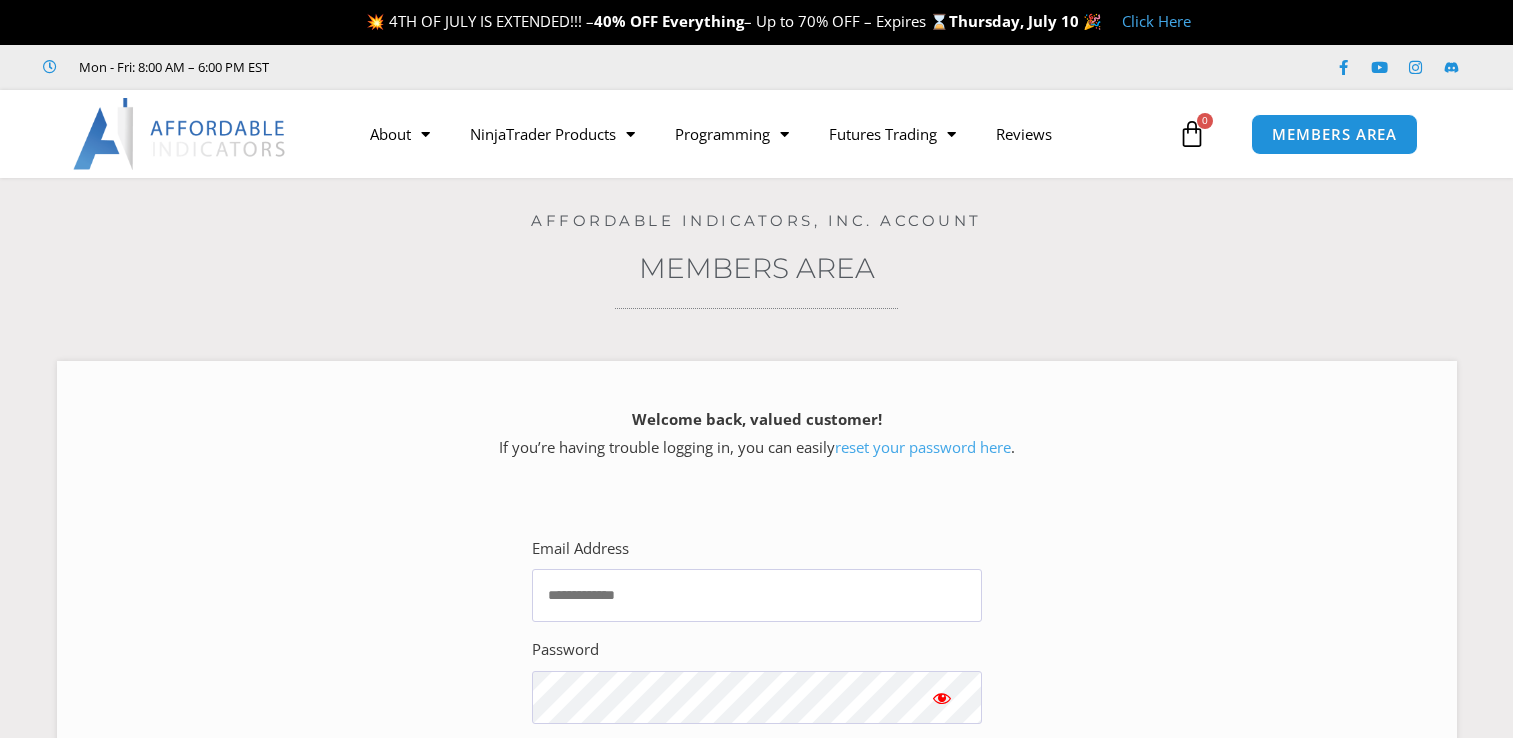scroll, scrollTop: 0, scrollLeft: 0, axis: both 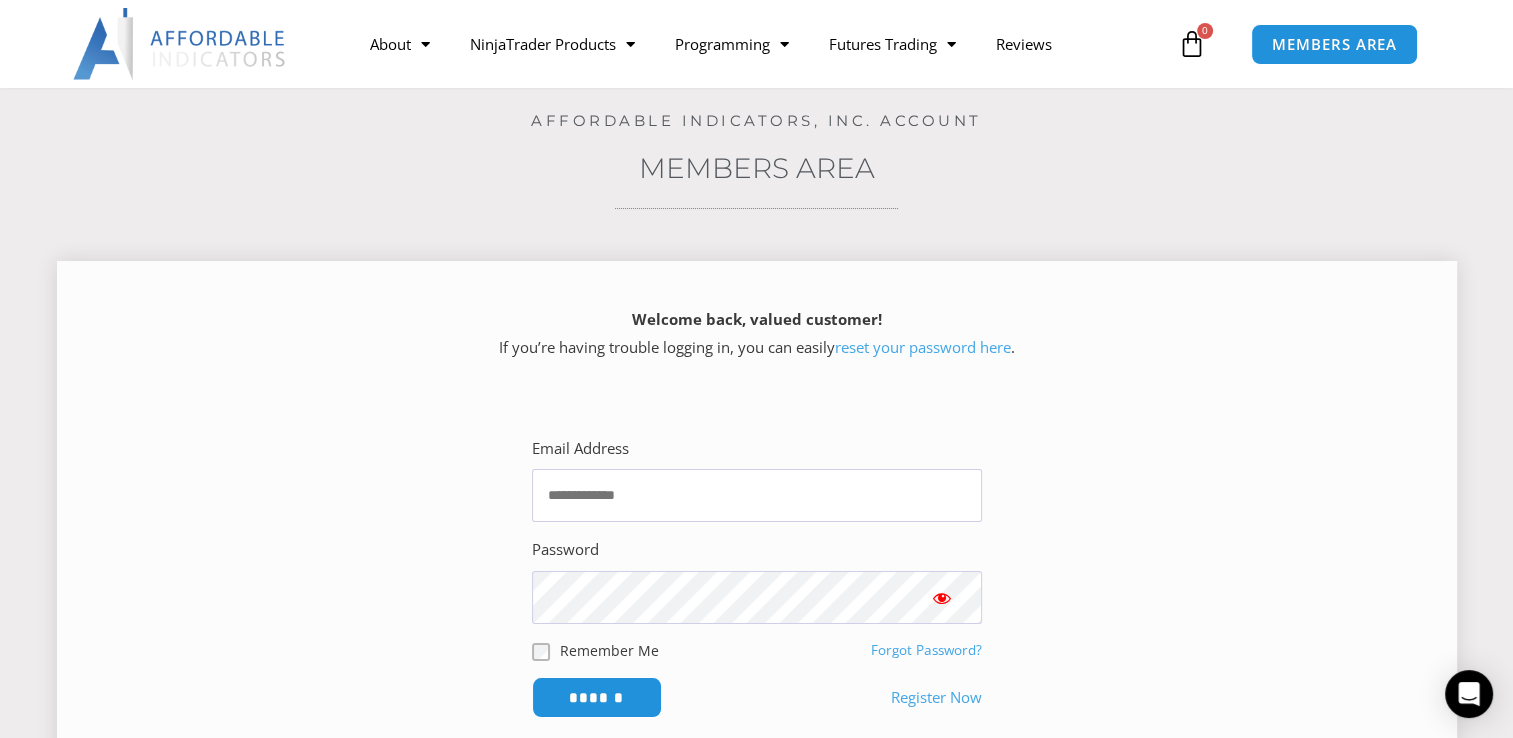 click on "Welcome back, valued customer! If you’re having trouble logging in, you can easily  reset your password here ." at bounding box center (757, 337) 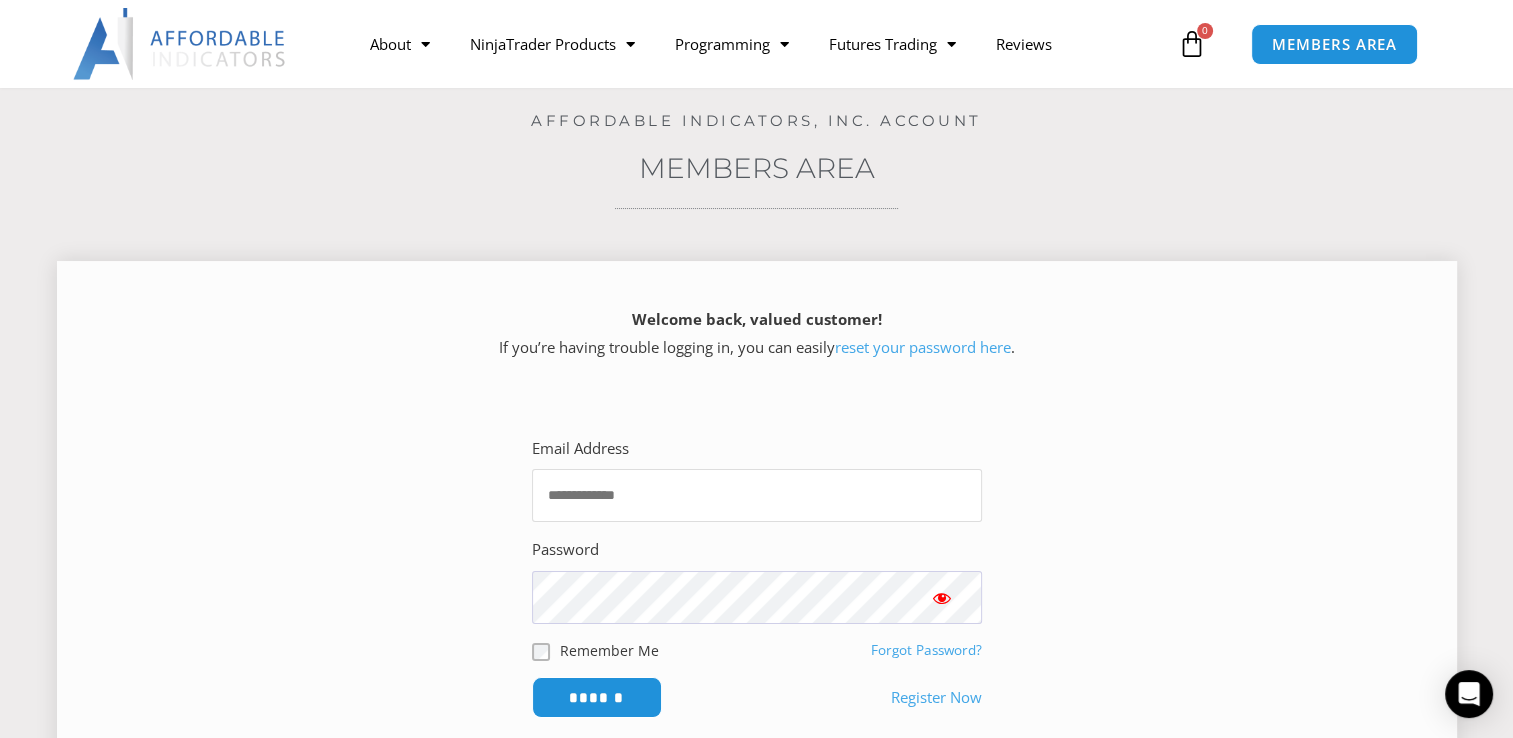 click on "Email Address" at bounding box center (757, 495) 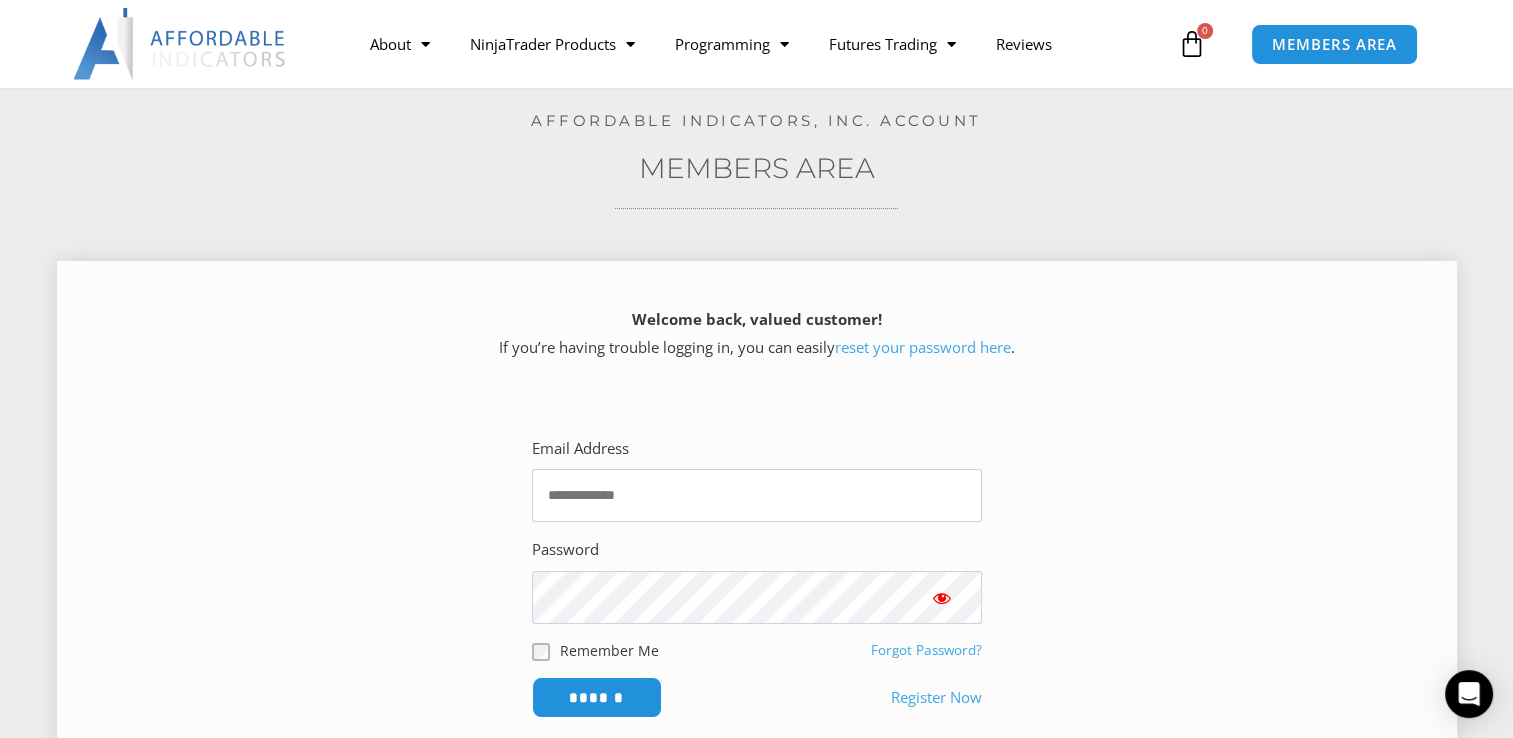 click on "Email Address
Password
Remember Me
Forgot Password?
******" at bounding box center [757, 576] 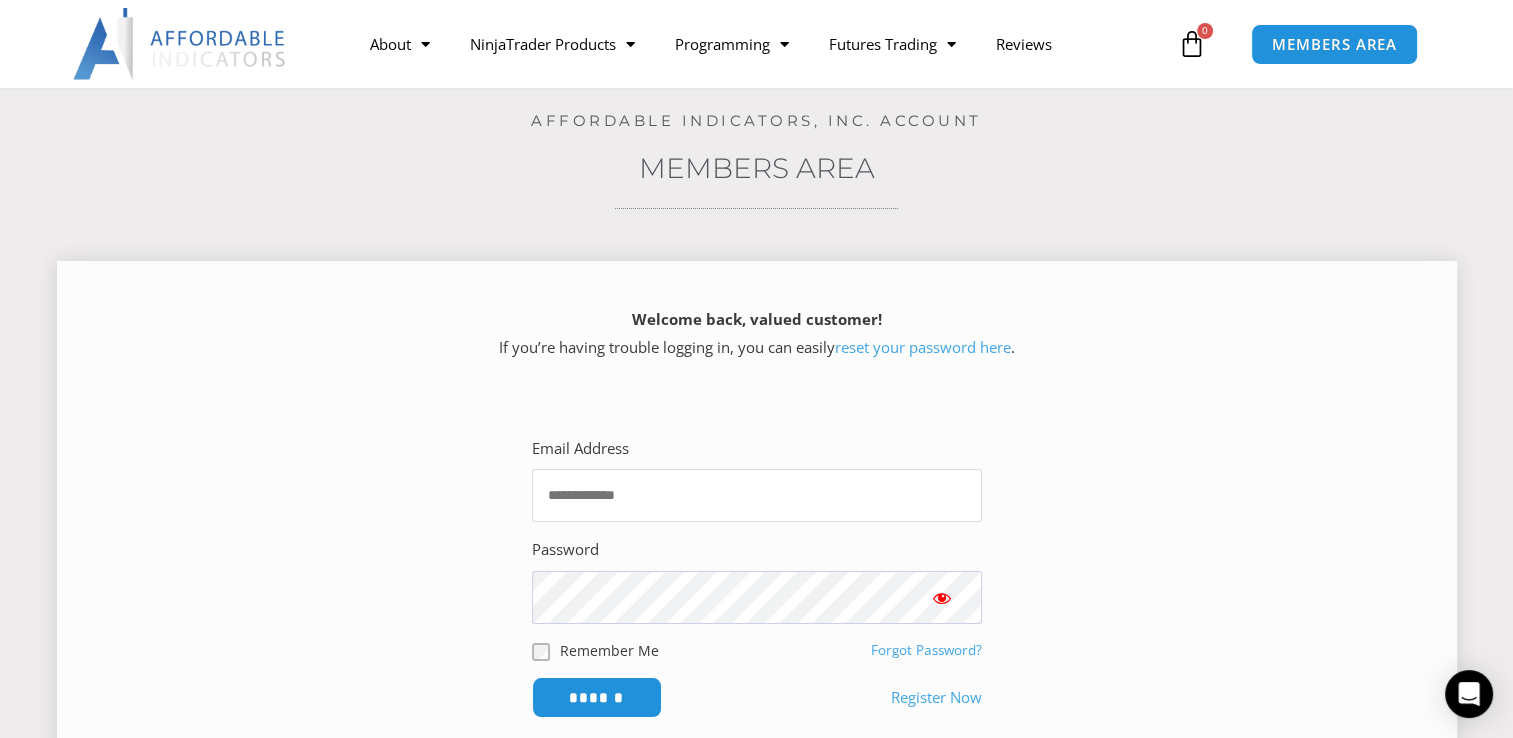 click on "Email Address" at bounding box center [757, 495] 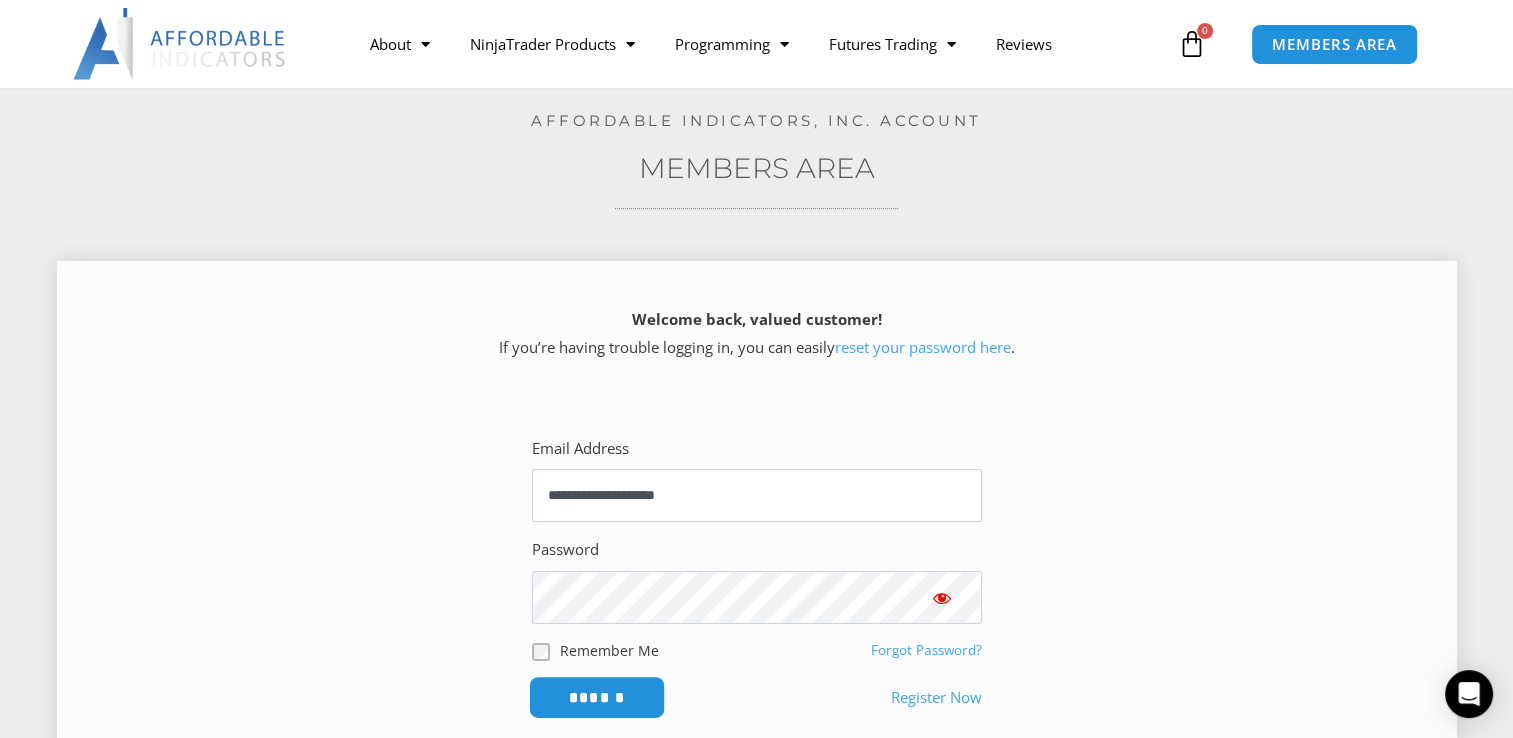 click on "******" at bounding box center (596, 697) 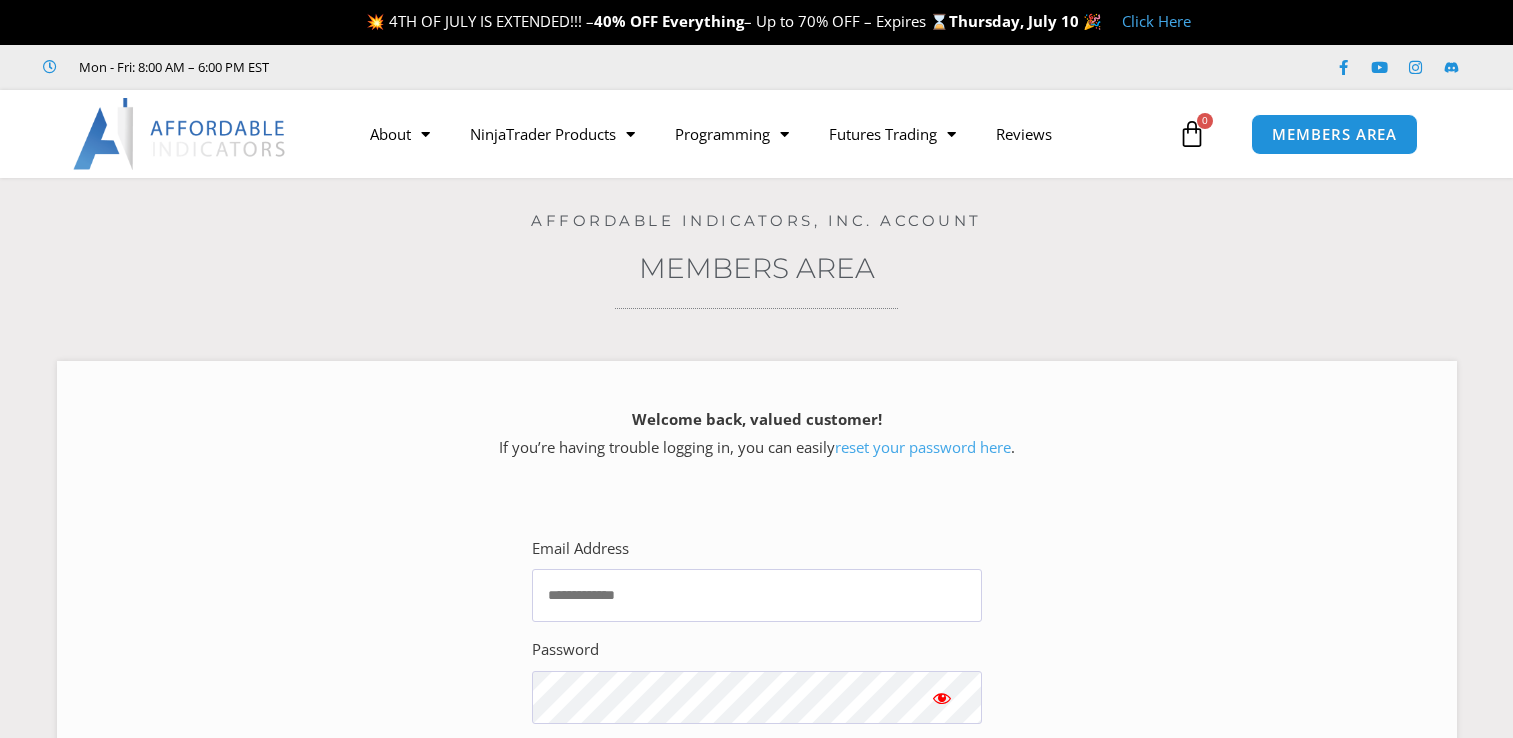 scroll, scrollTop: 0, scrollLeft: 0, axis: both 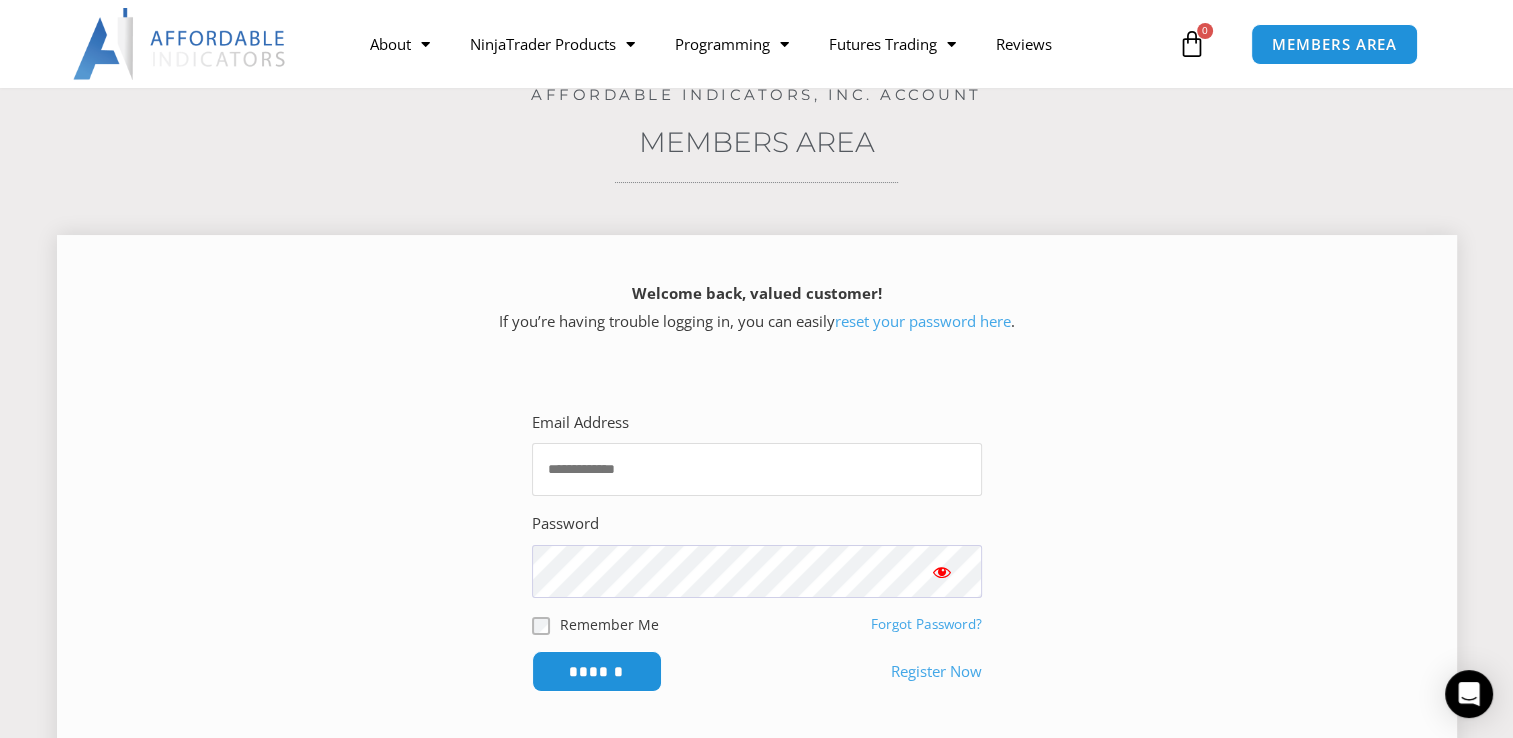 click on "Email Address" at bounding box center (757, 469) 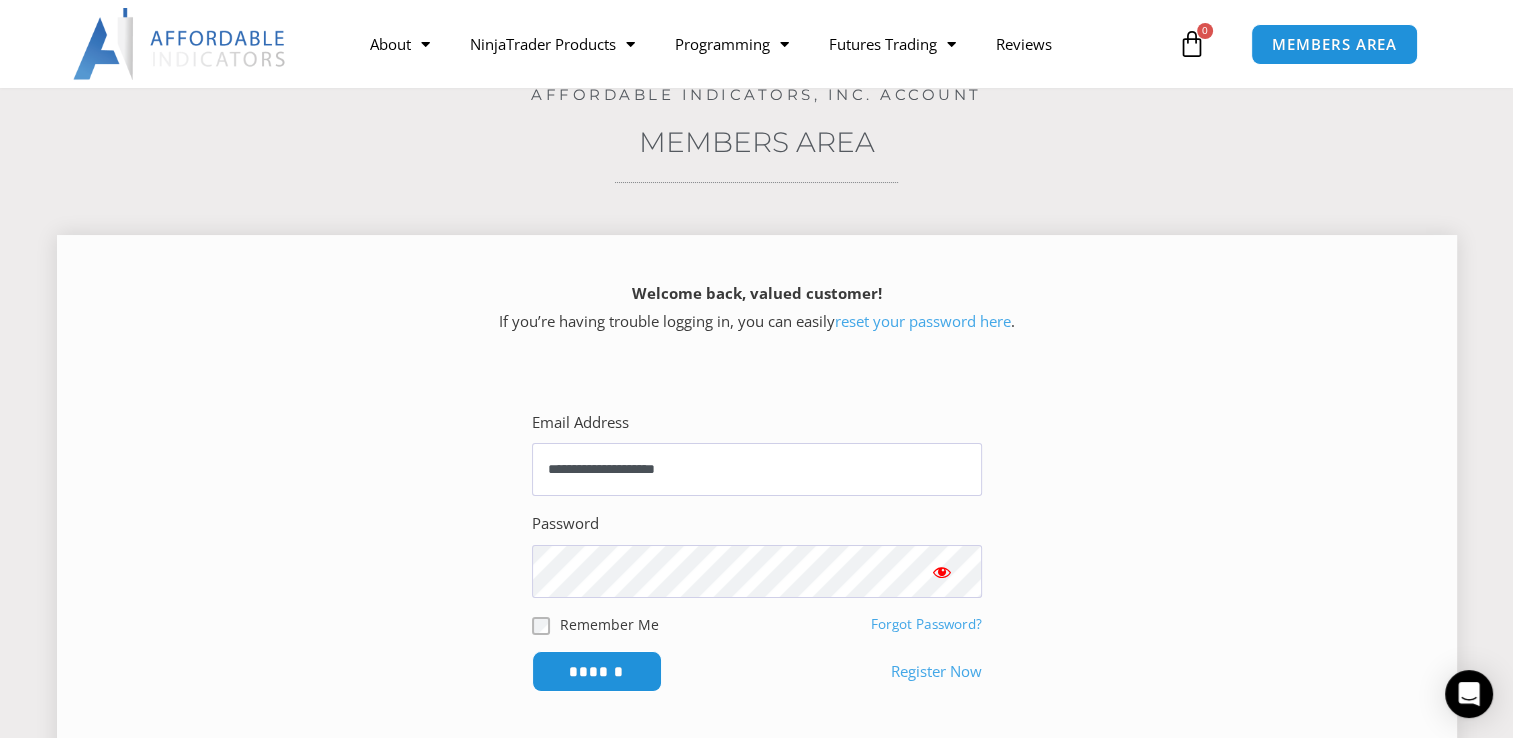 click at bounding box center [942, 571] 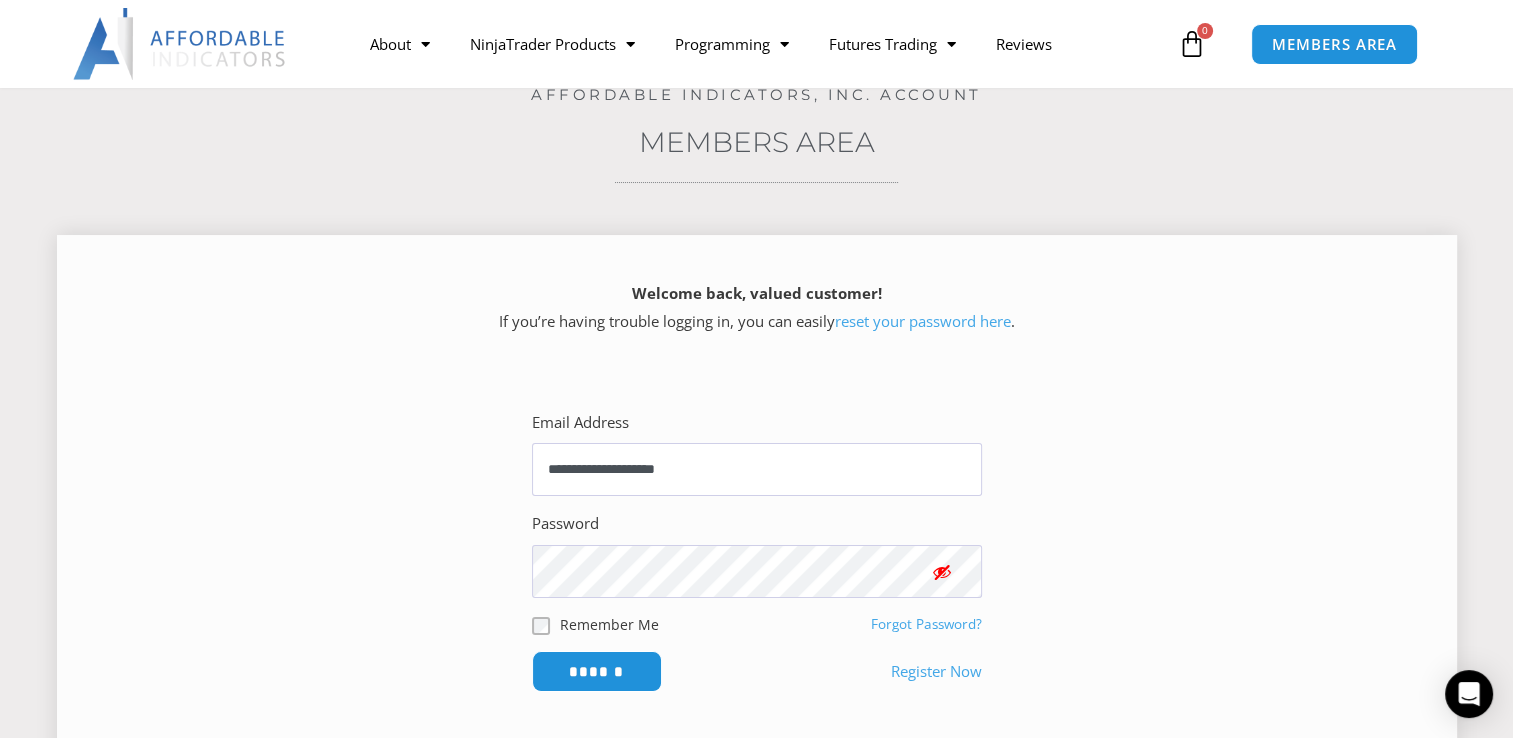 click at bounding box center (942, 571) 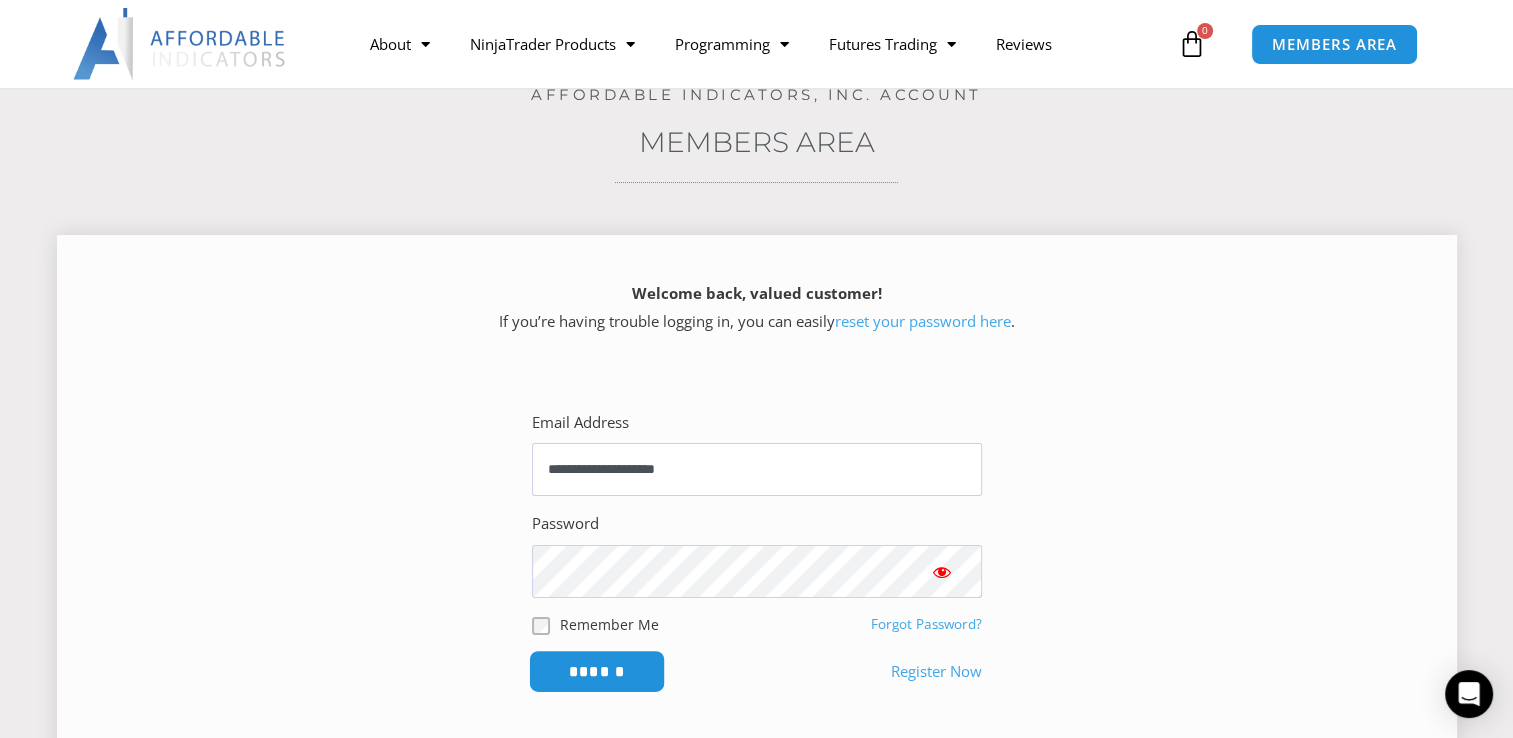 click on "******" at bounding box center (596, 671) 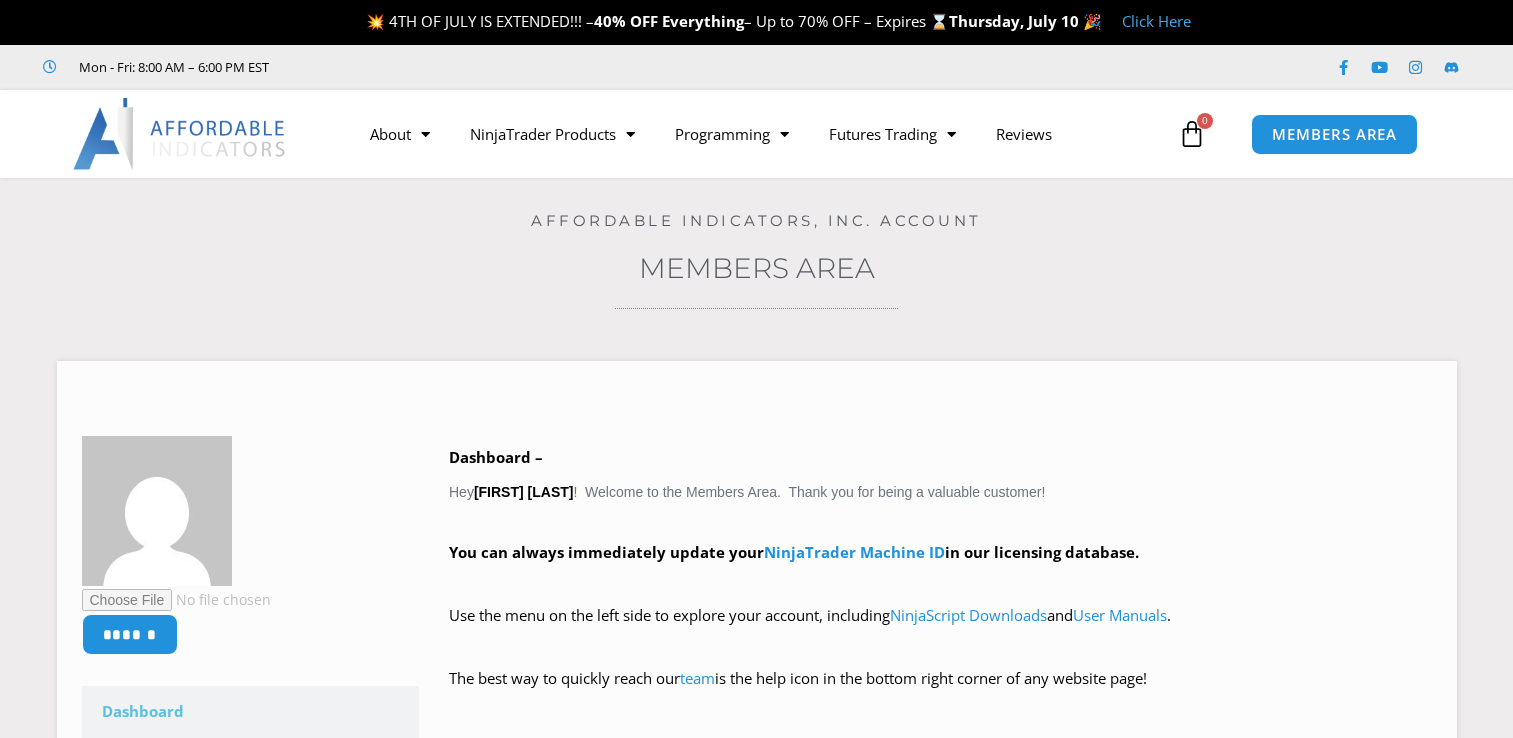 scroll, scrollTop: 0, scrollLeft: 0, axis: both 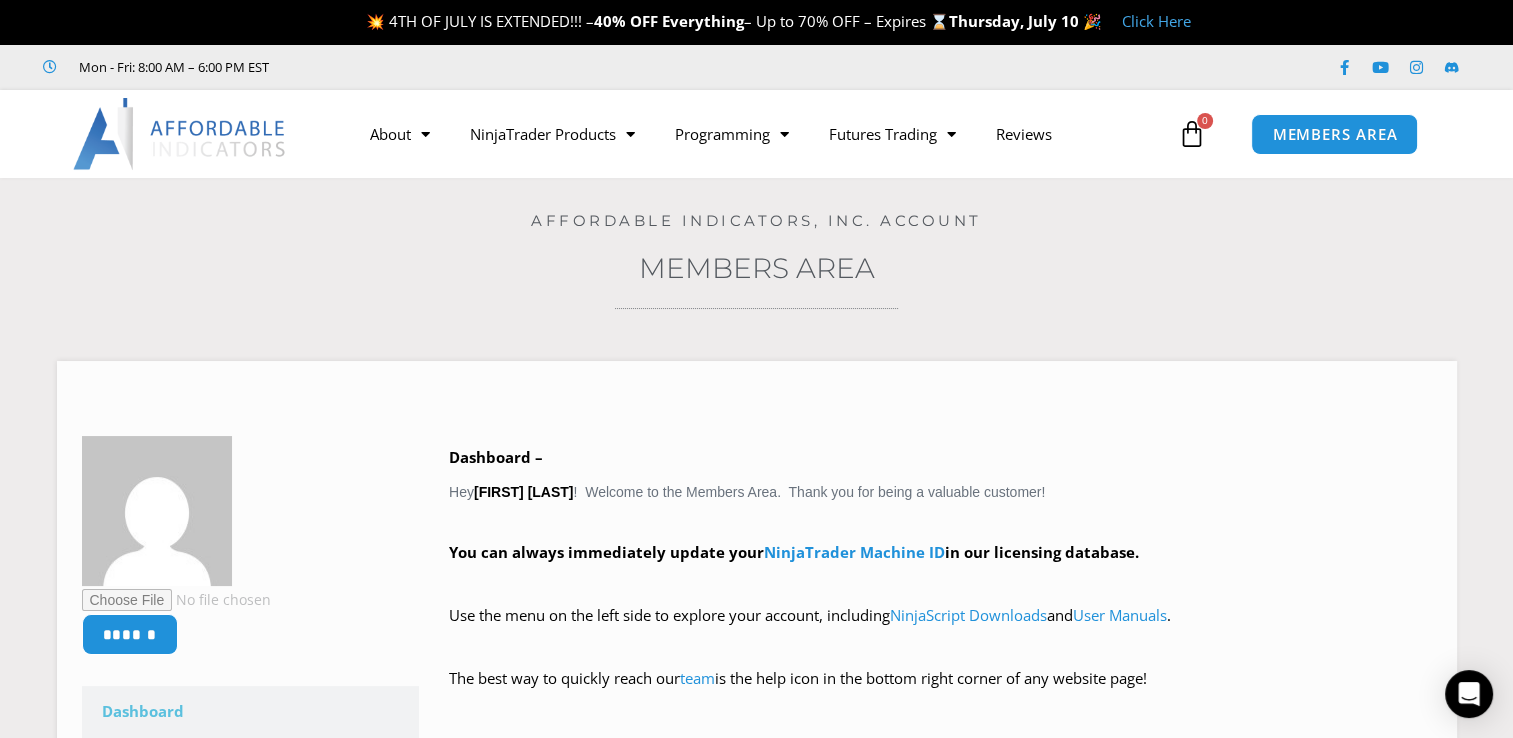 click on "Home  / Members Area
Affordable Indicators, Inc. Account
Members Area
******
Dashboard
Subscriptions
User Manuals & Release Notes
NinjaScript Downloads
NinjaTrader Machine IDs
Order History
Account Details
Addresses
Payment Methods
Logout
Dashboard –  Hey  [FIRST] [LAST]" at bounding box center (756, 693) 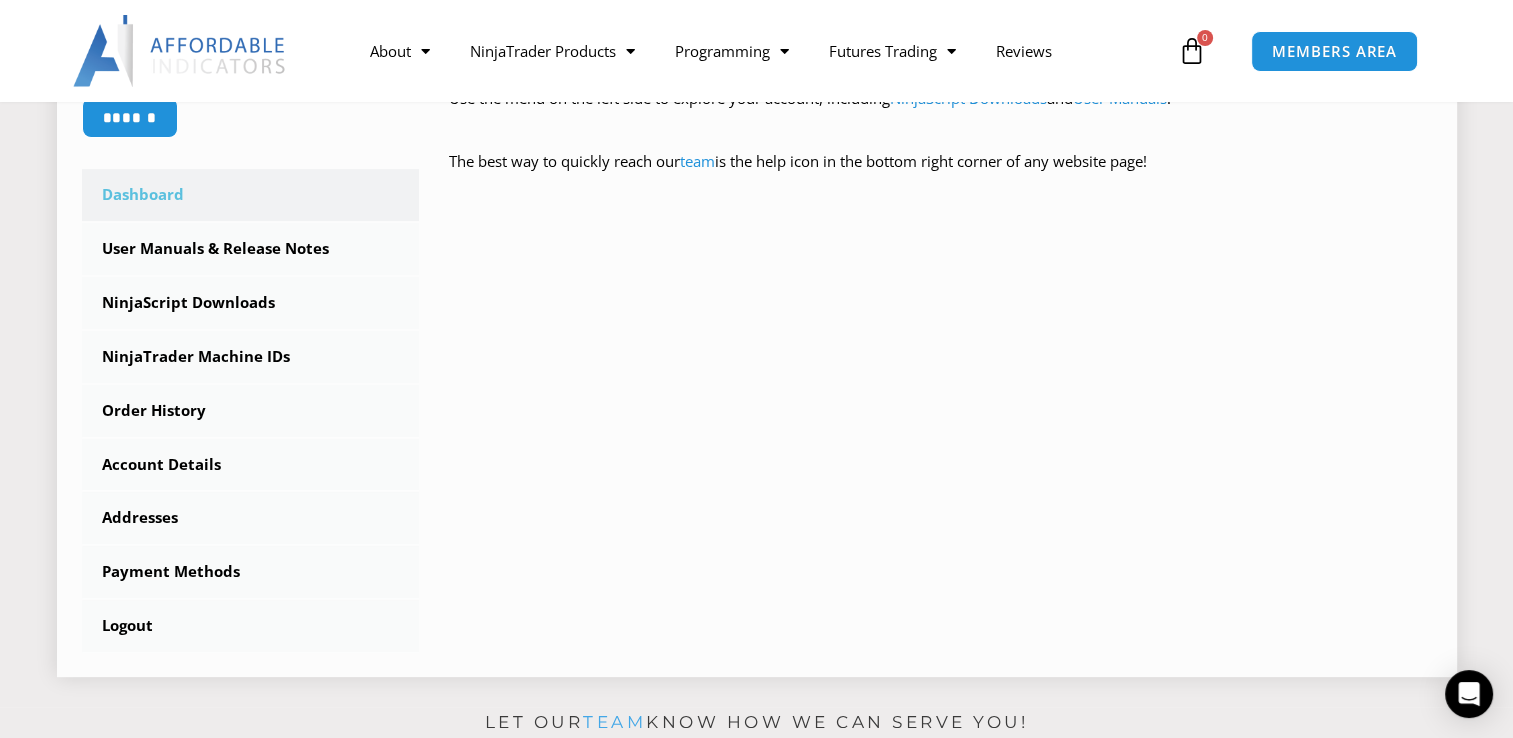 scroll, scrollTop: 400, scrollLeft: 0, axis: vertical 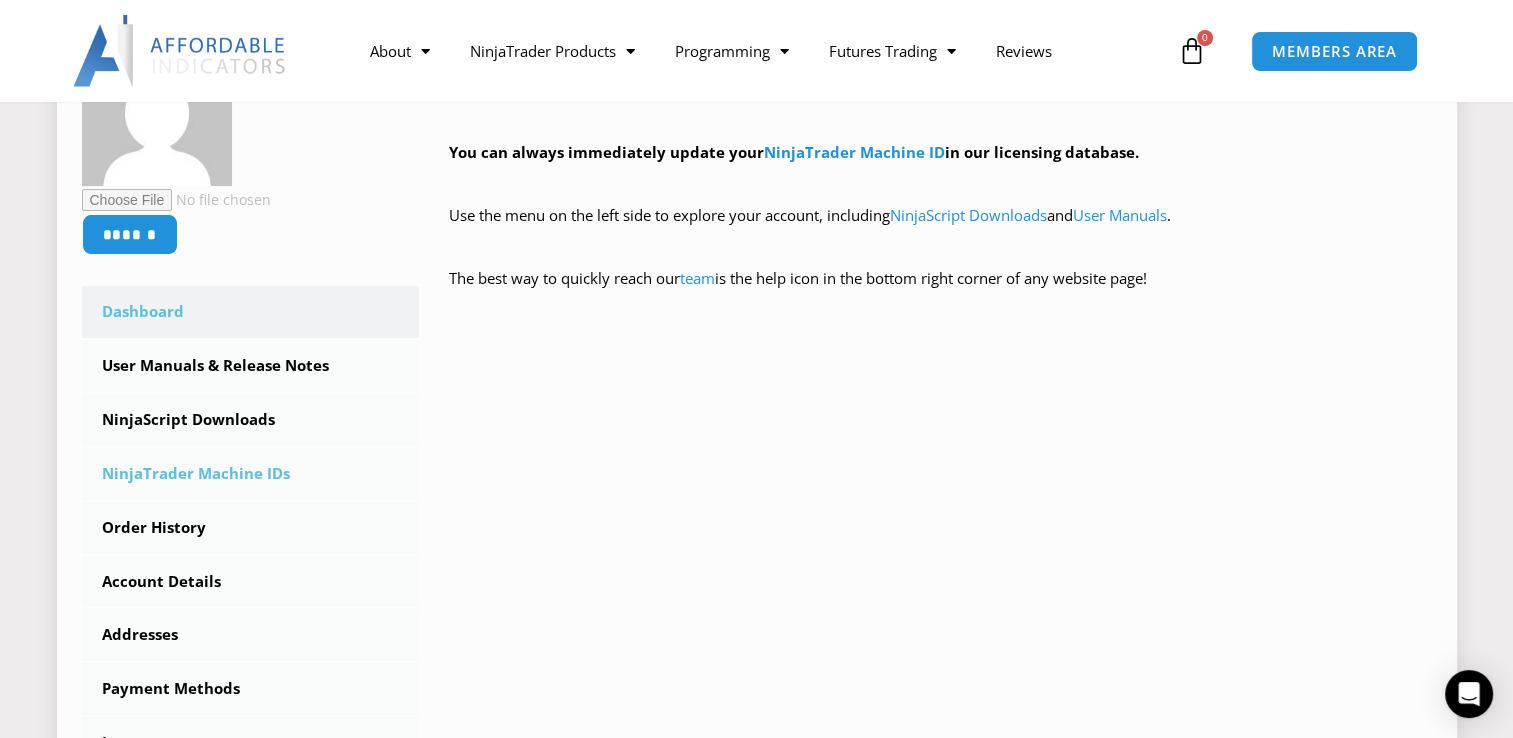 click on "NinjaTrader Machine IDs" at bounding box center (251, 474) 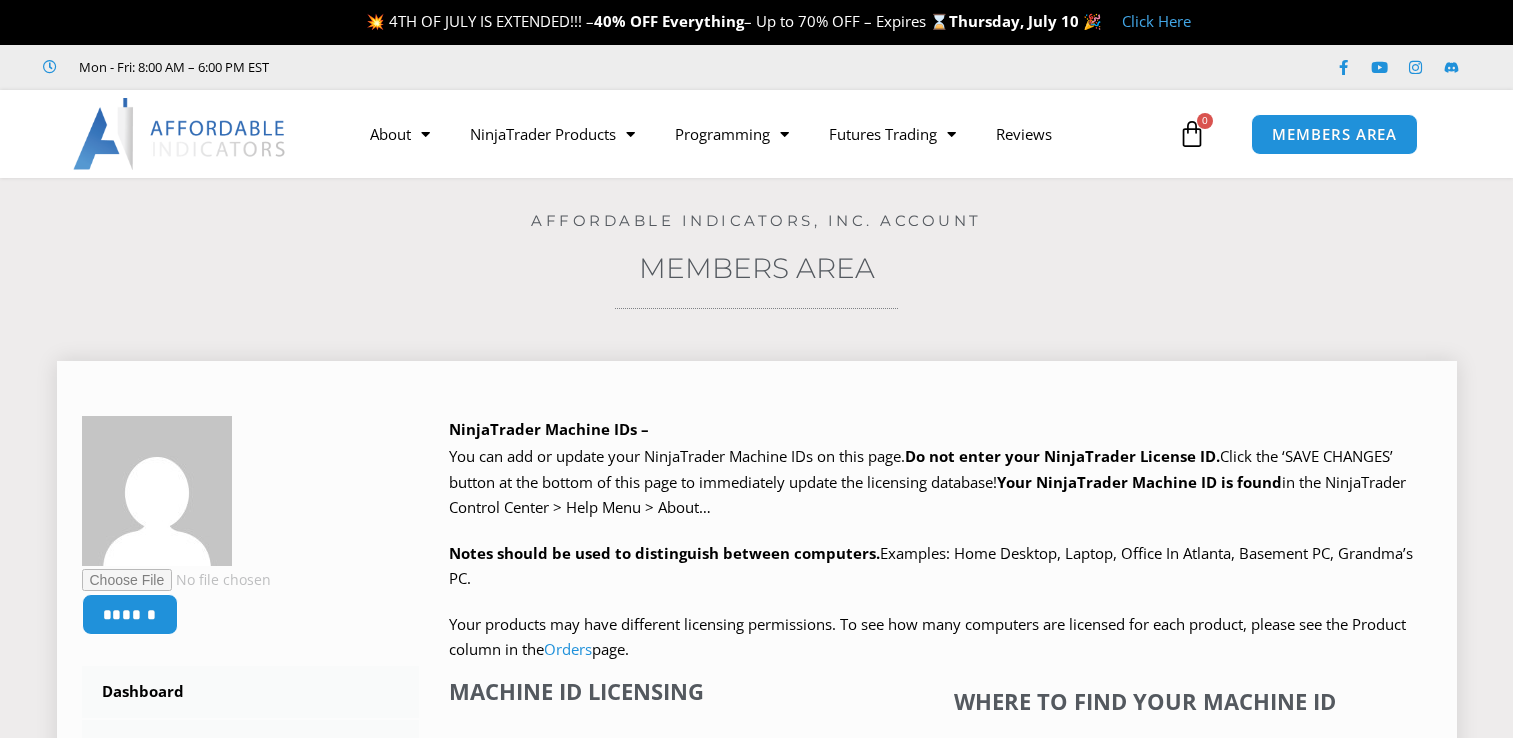 scroll, scrollTop: 0, scrollLeft: 0, axis: both 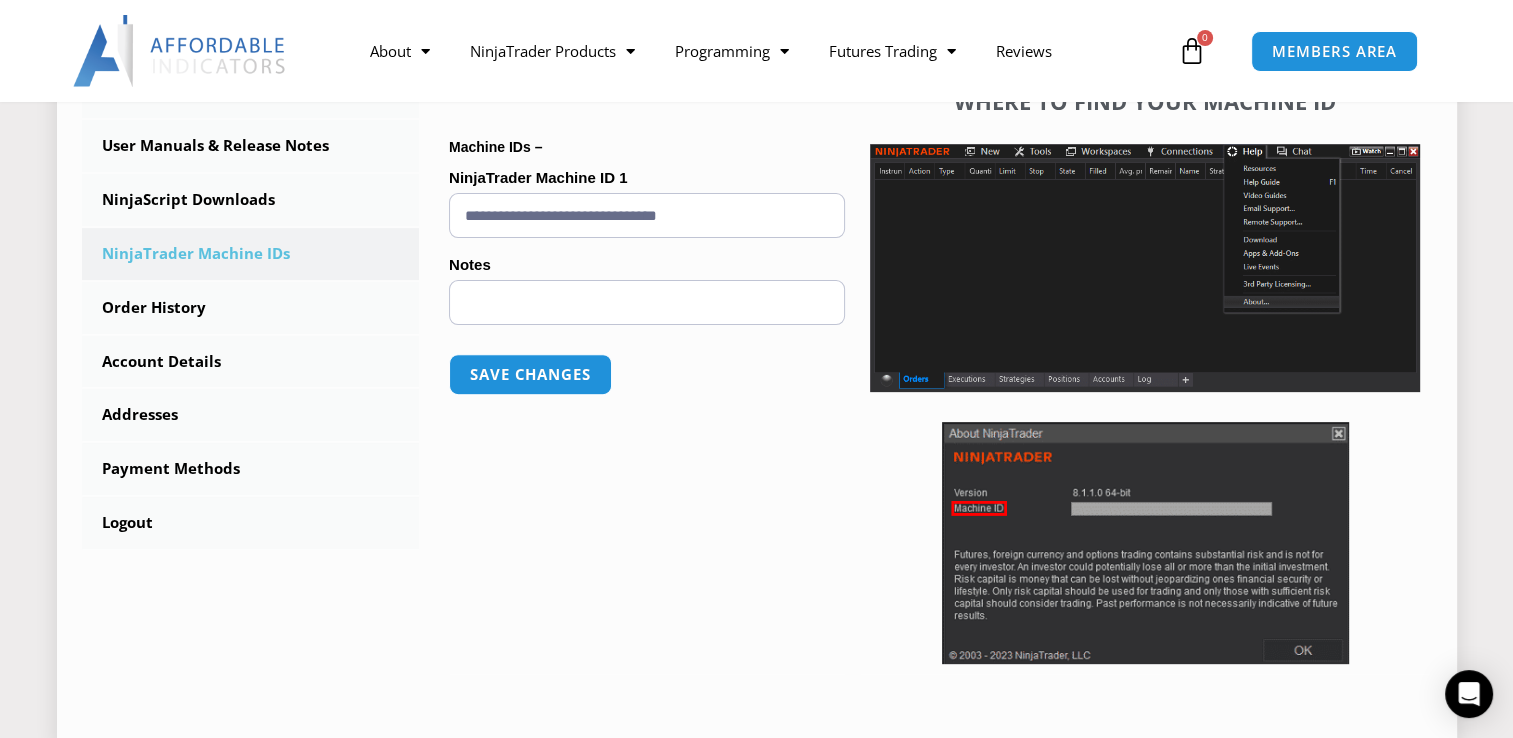 click on "**********" at bounding box center (647, 215) 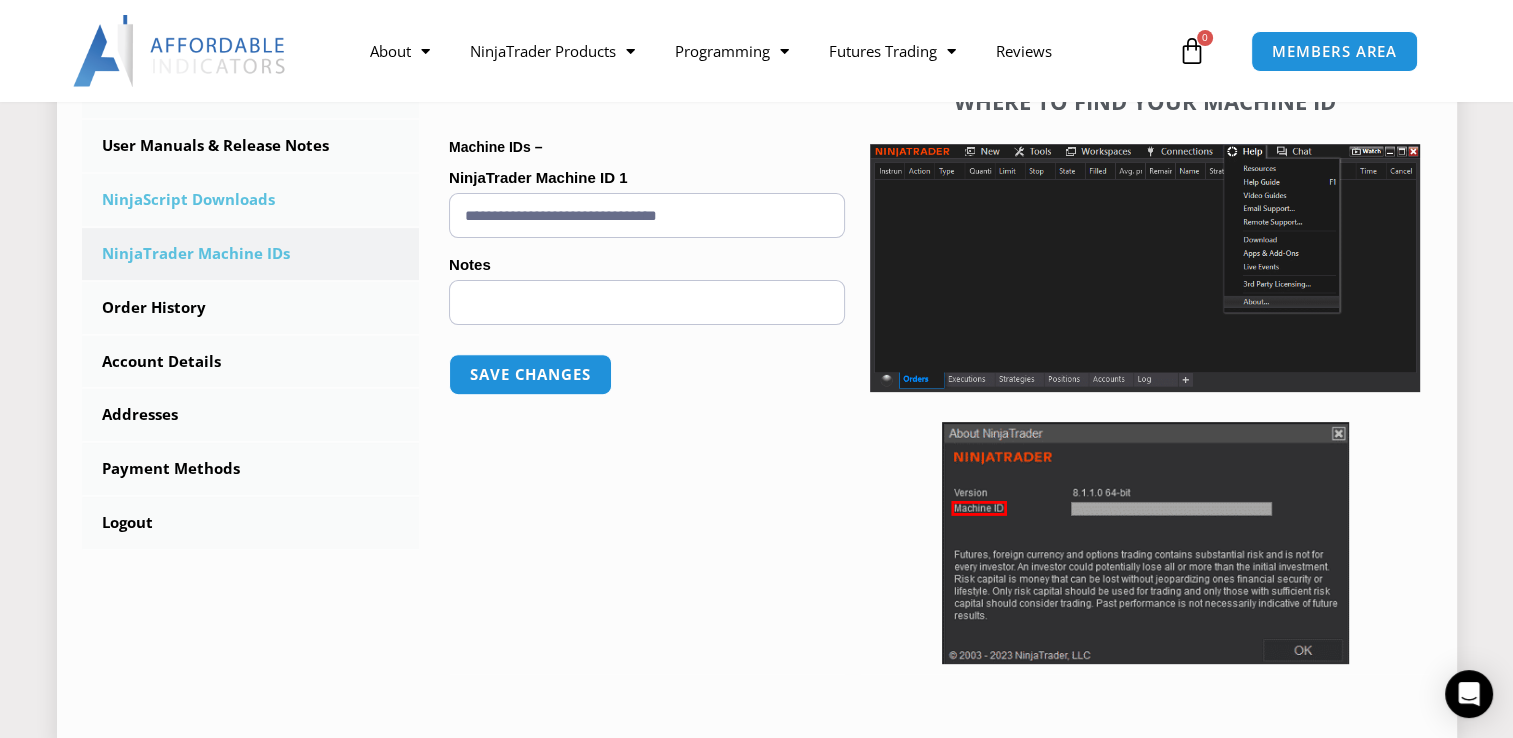 drag, startPoint x: 768, startPoint y: 221, endPoint x: 324, endPoint y: 181, distance: 445.79816 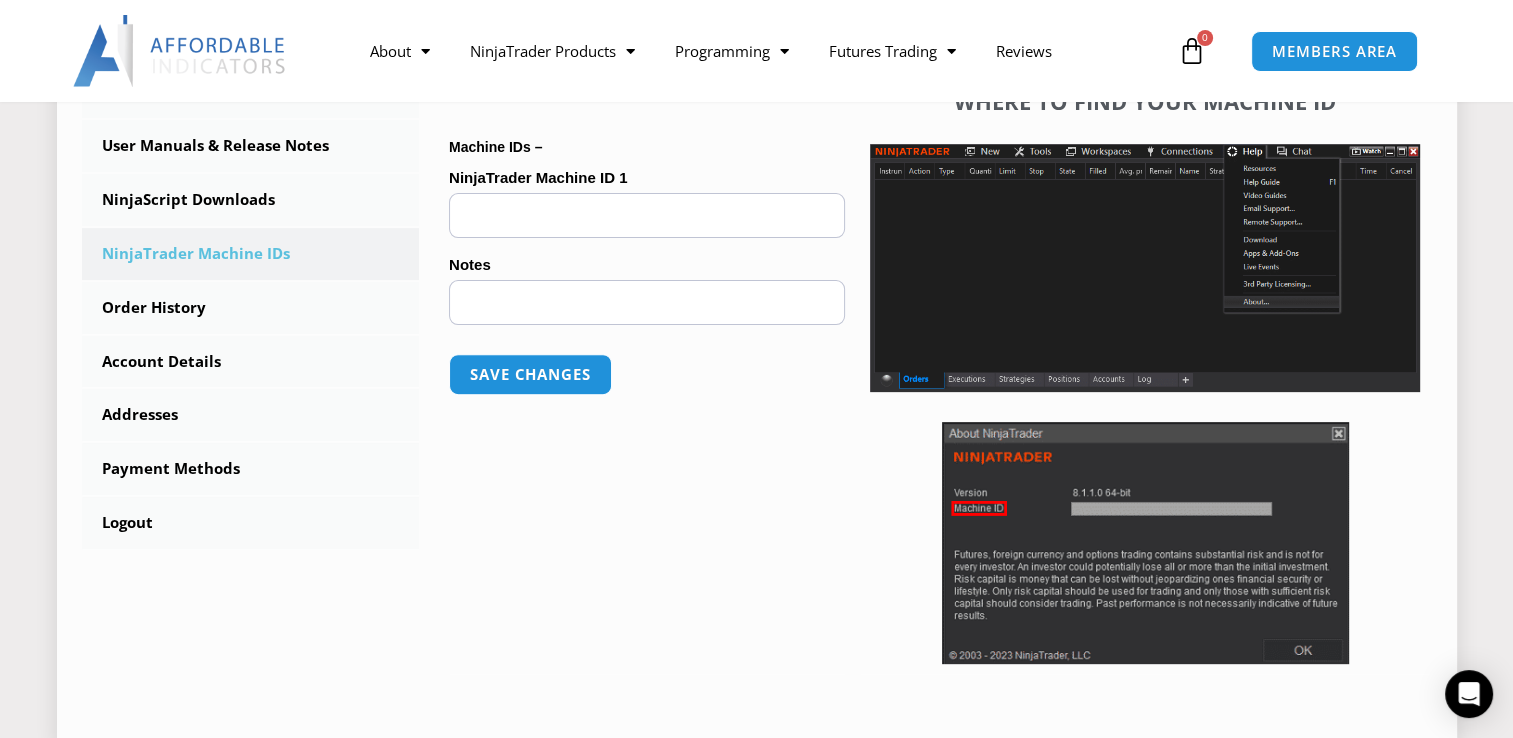 paste on "**********" 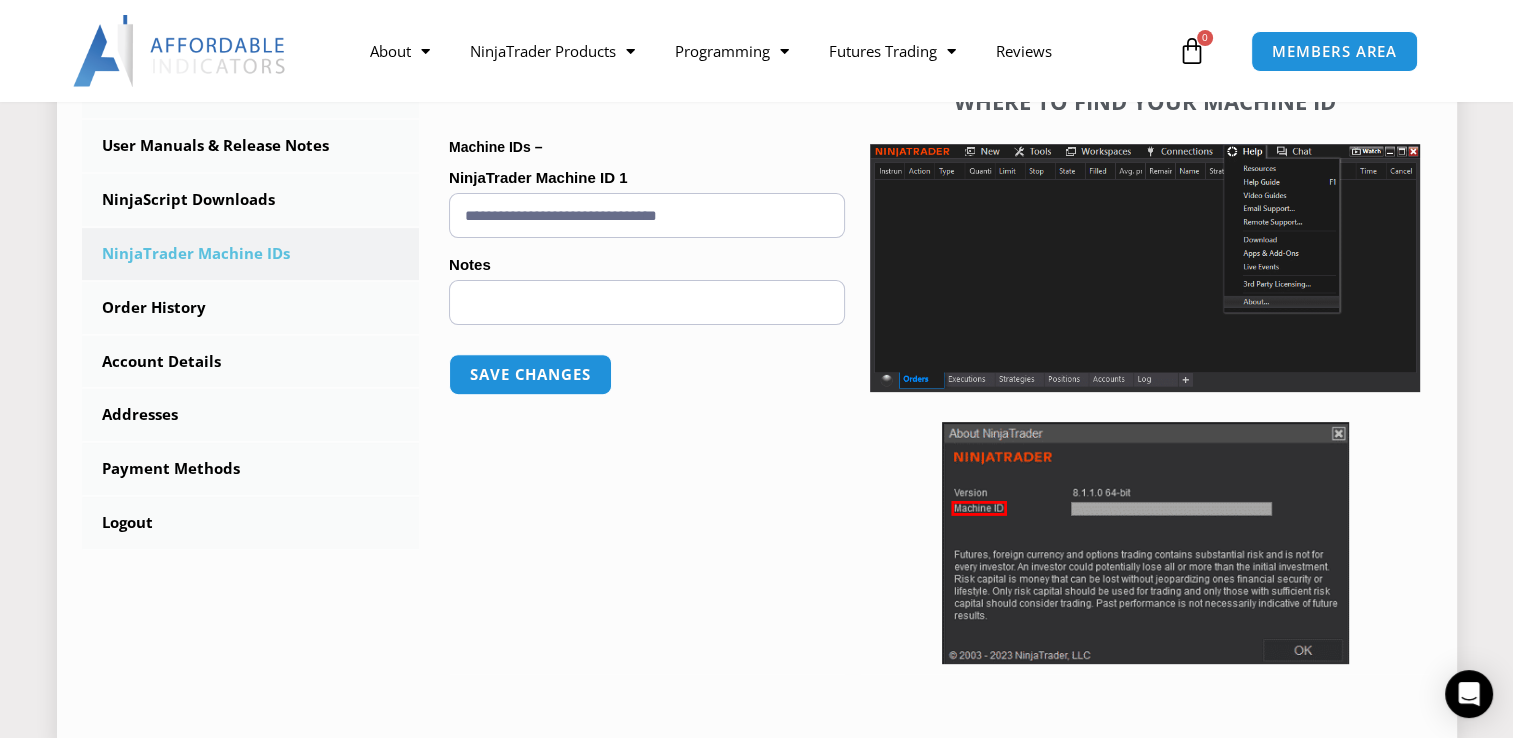 type on "**********" 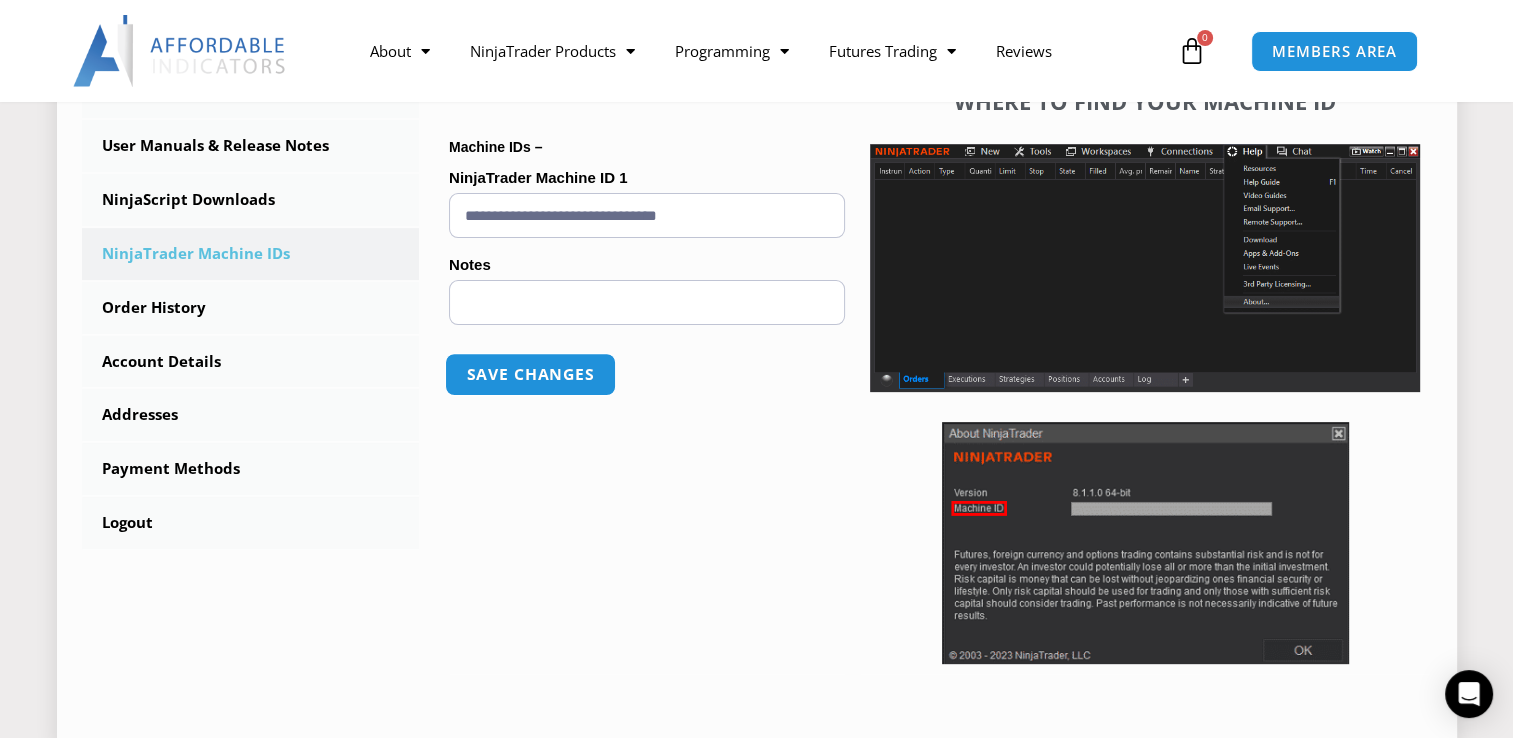 click on "Save changes" at bounding box center (530, 374) 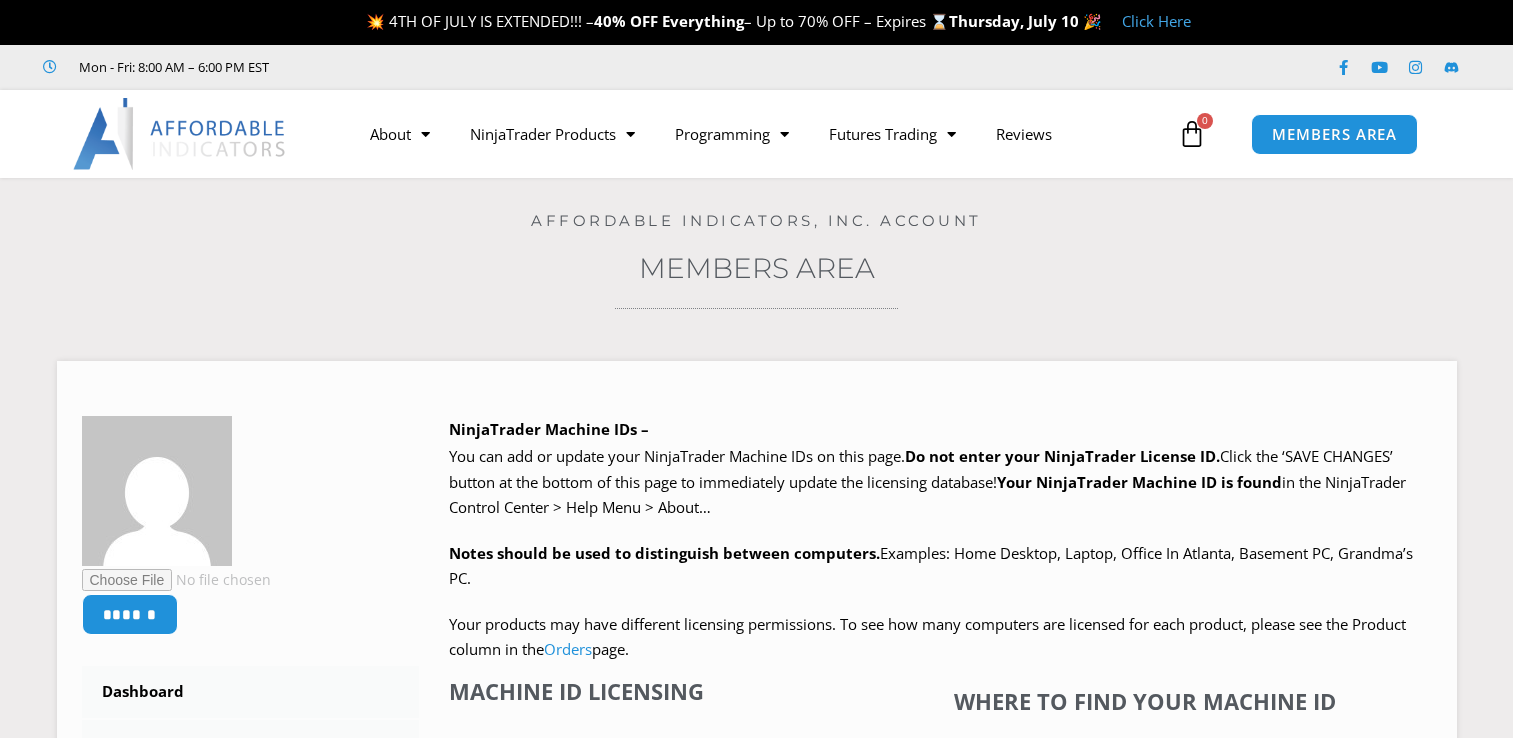 scroll, scrollTop: 0, scrollLeft: 0, axis: both 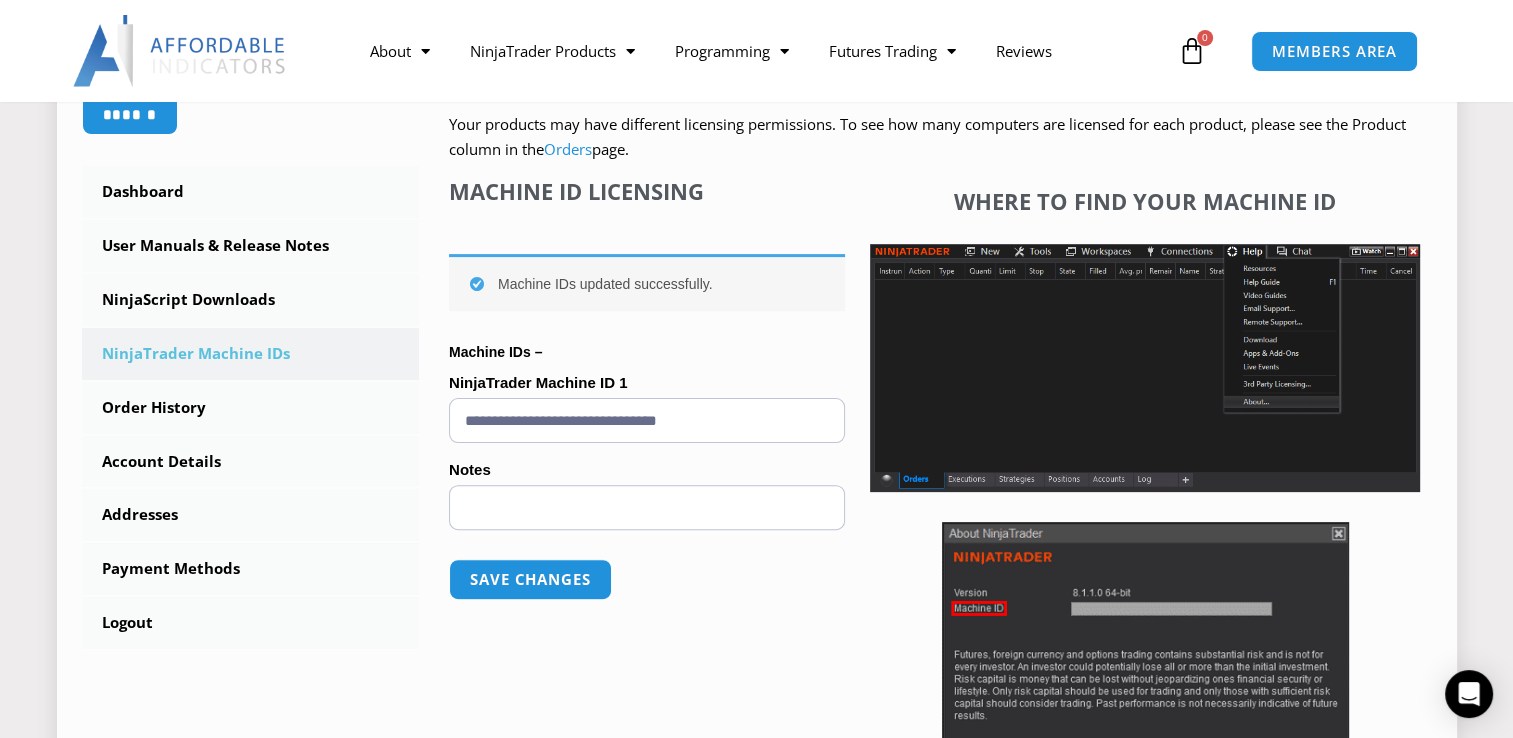 click at bounding box center [1145, 643] 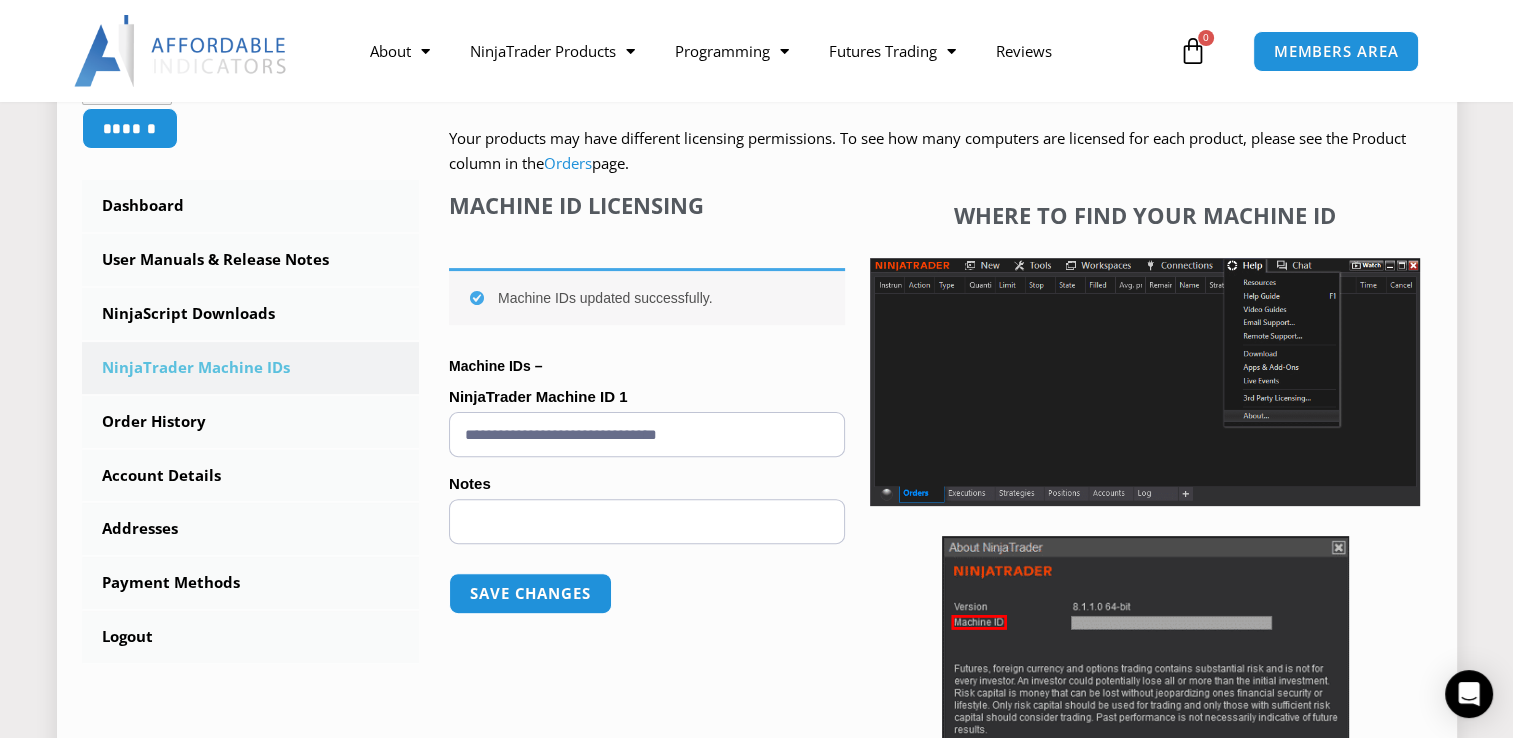 click at bounding box center [1145, 657] 